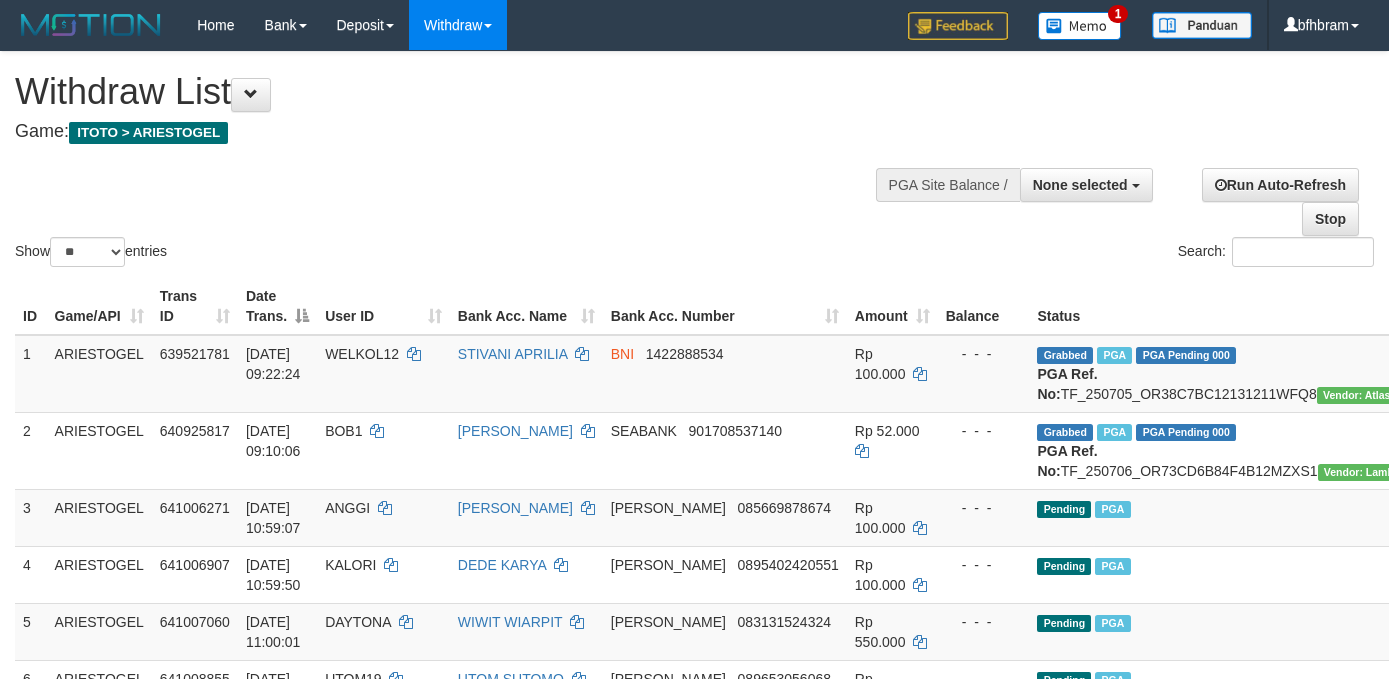 select 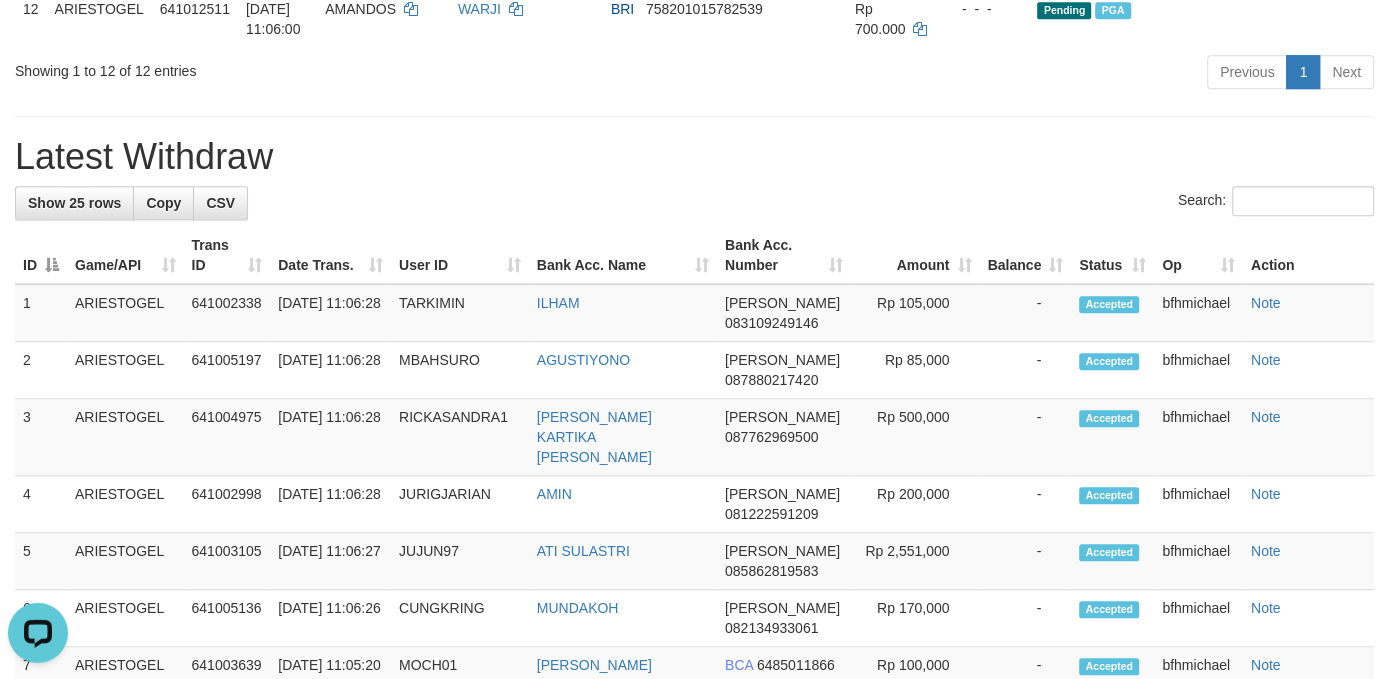 scroll, scrollTop: 875, scrollLeft: 0, axis: vertical 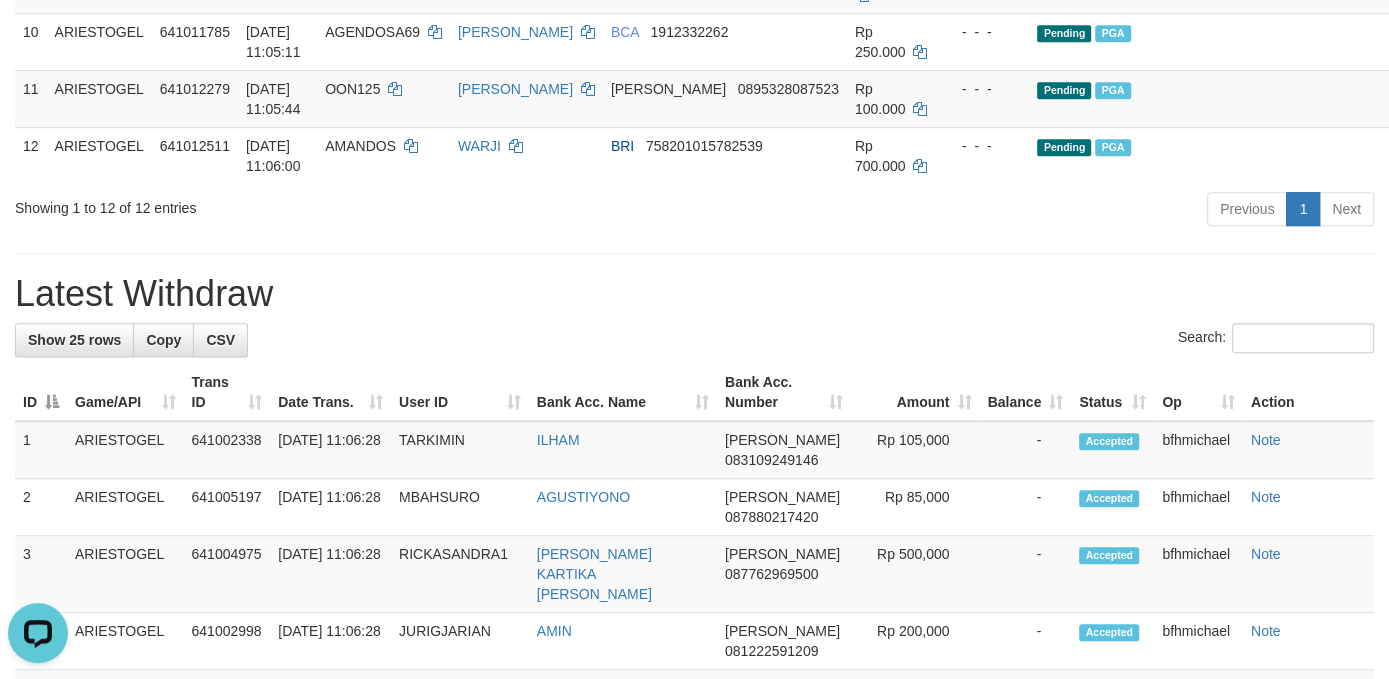 click on "Latest Withdraw" at bounding box center (694, 294) 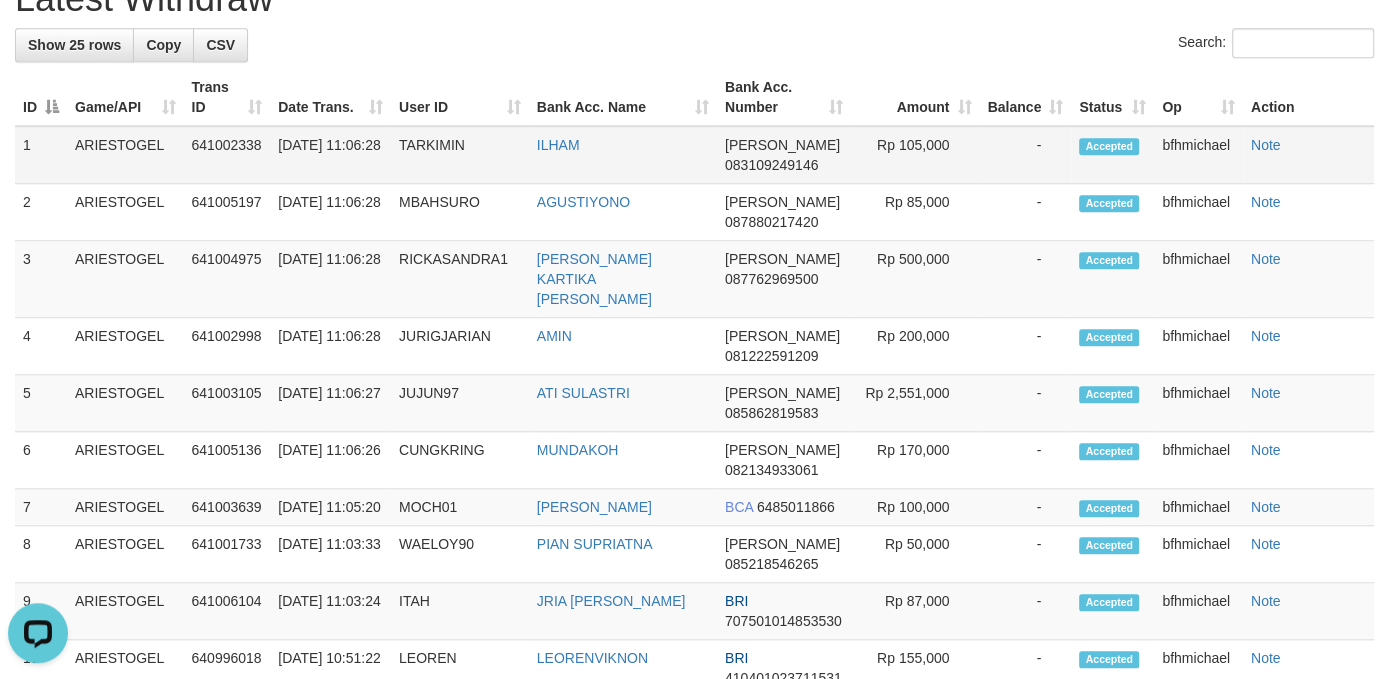 scroll, scrollTop: 1225, scrollLeft: 0, axis: vertical 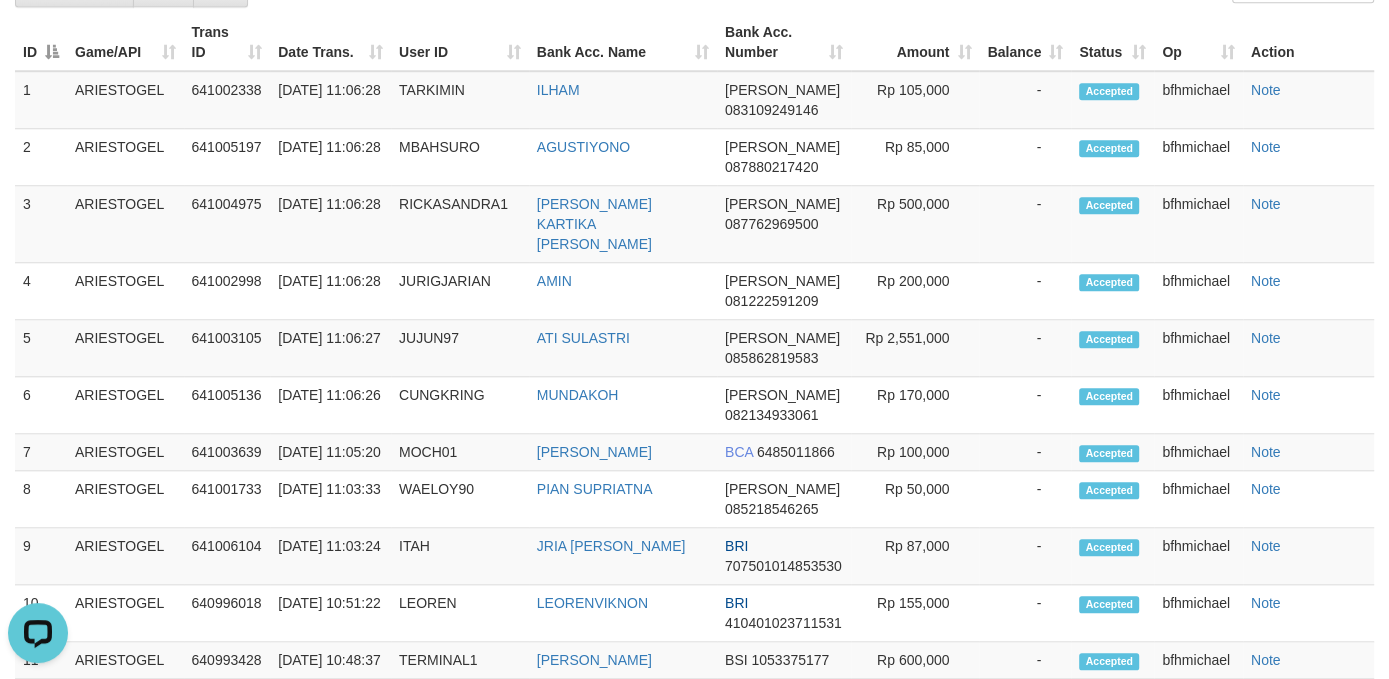 click on "**********" at bounding box center [694, 178] 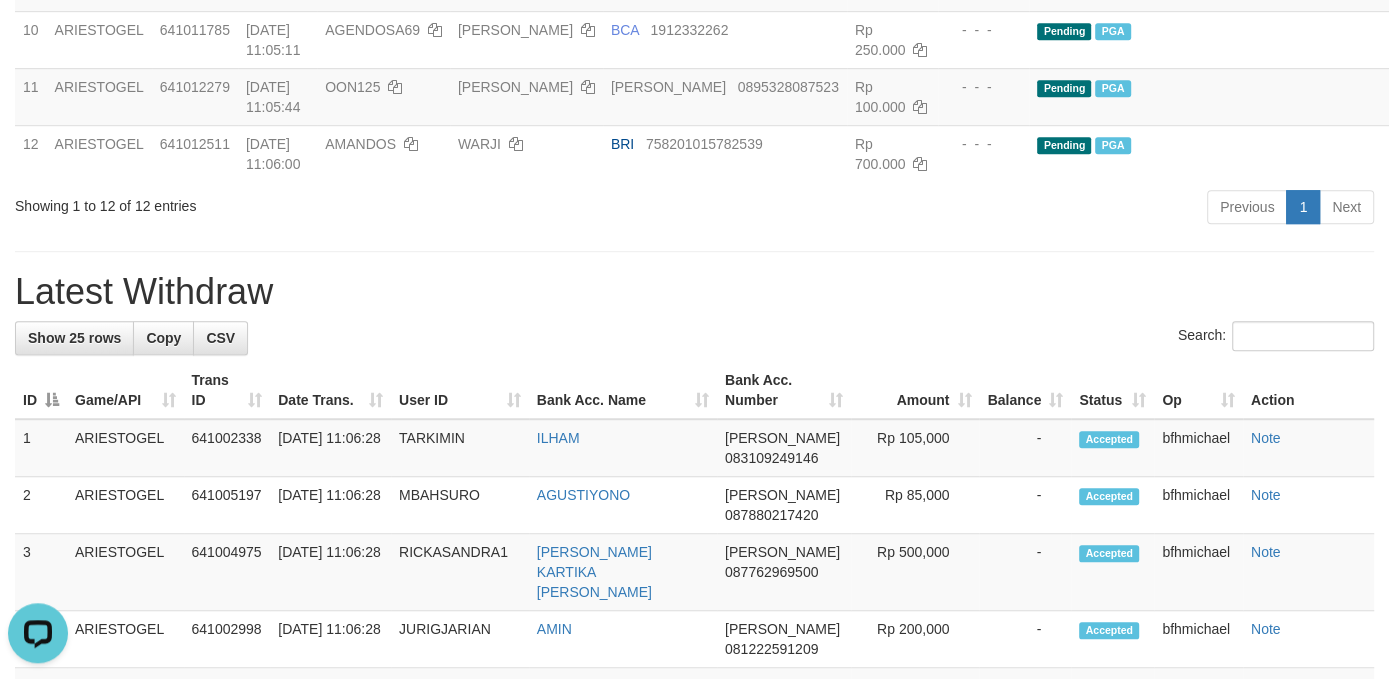 scroll, scrollTop: 875, scrollLeft: 0, axis: vertical 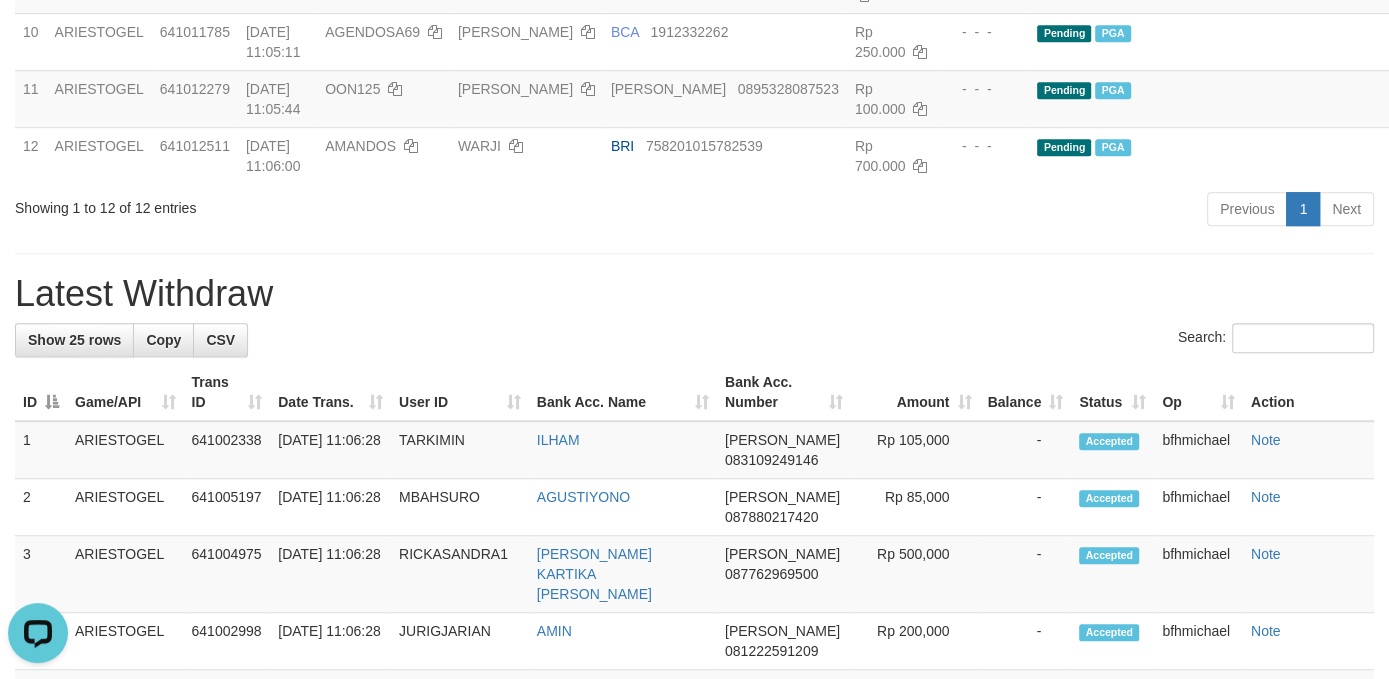 click on "Latest Withdraw" at bounding box center (694, 294) 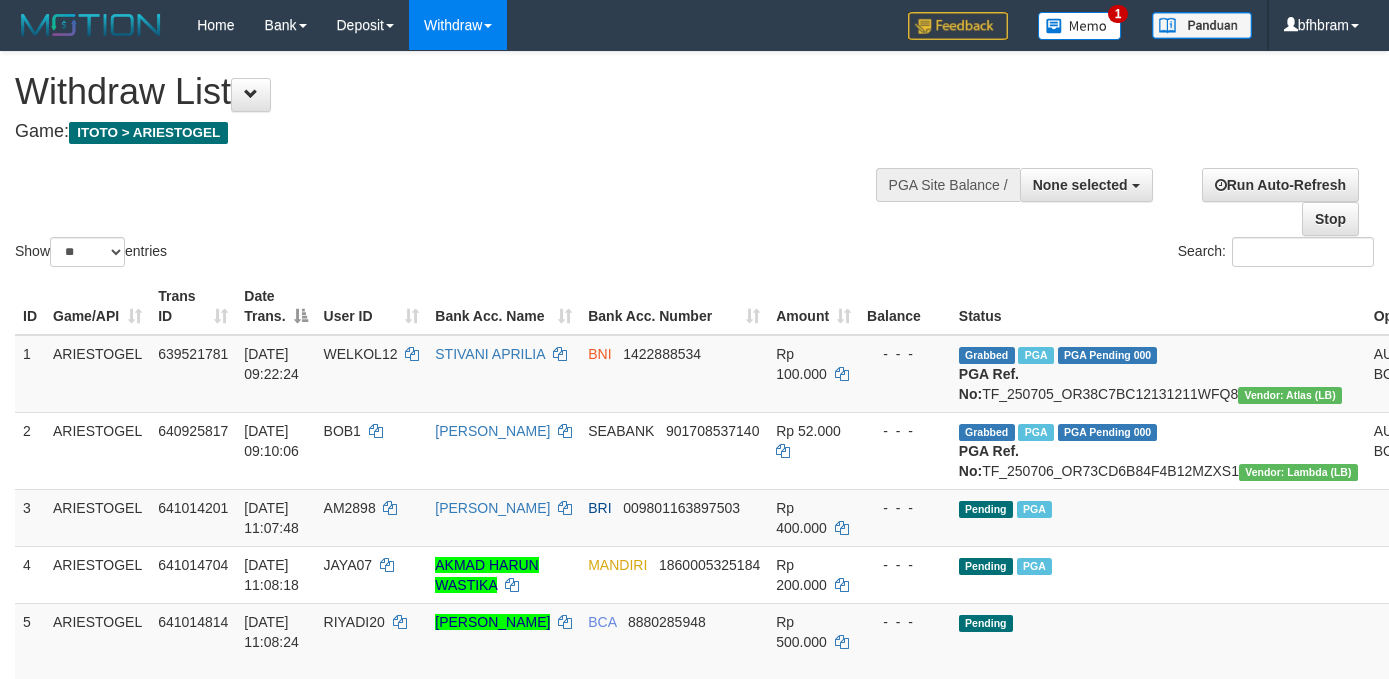 select 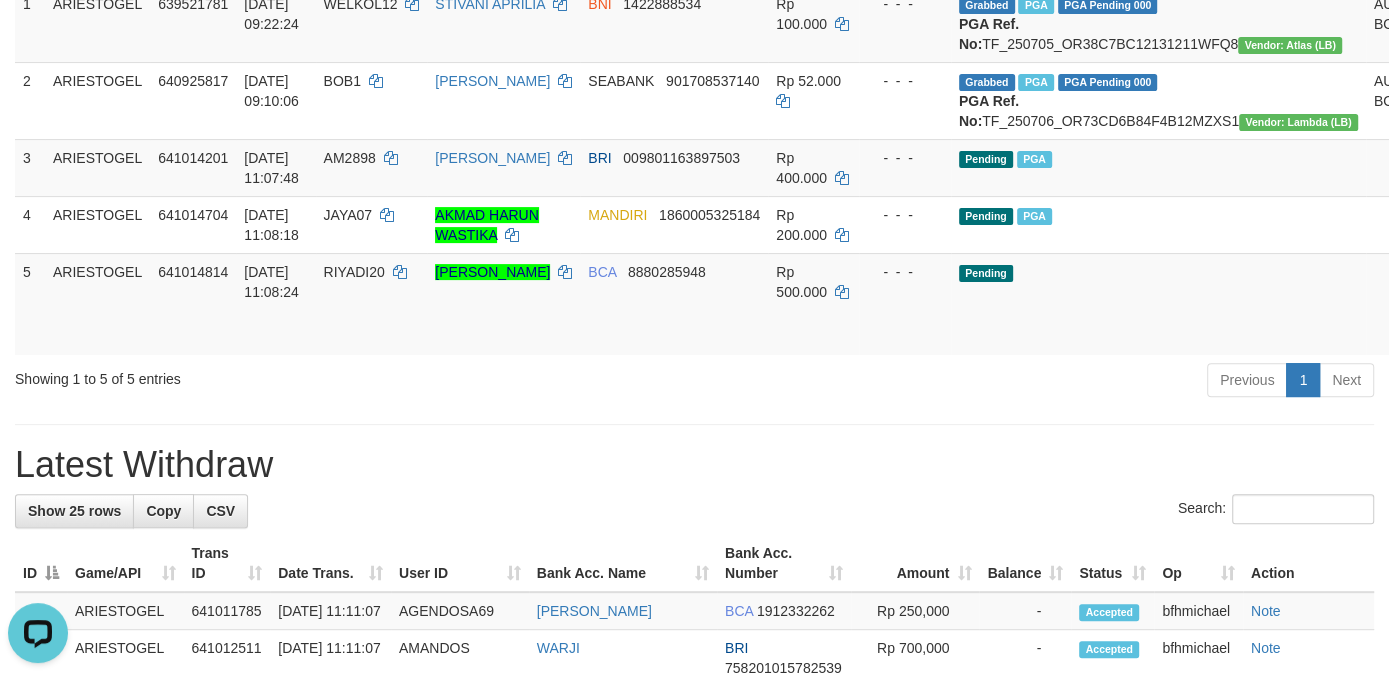 scroll, scrollTop: 0, scrollLeft: 0, axis: both 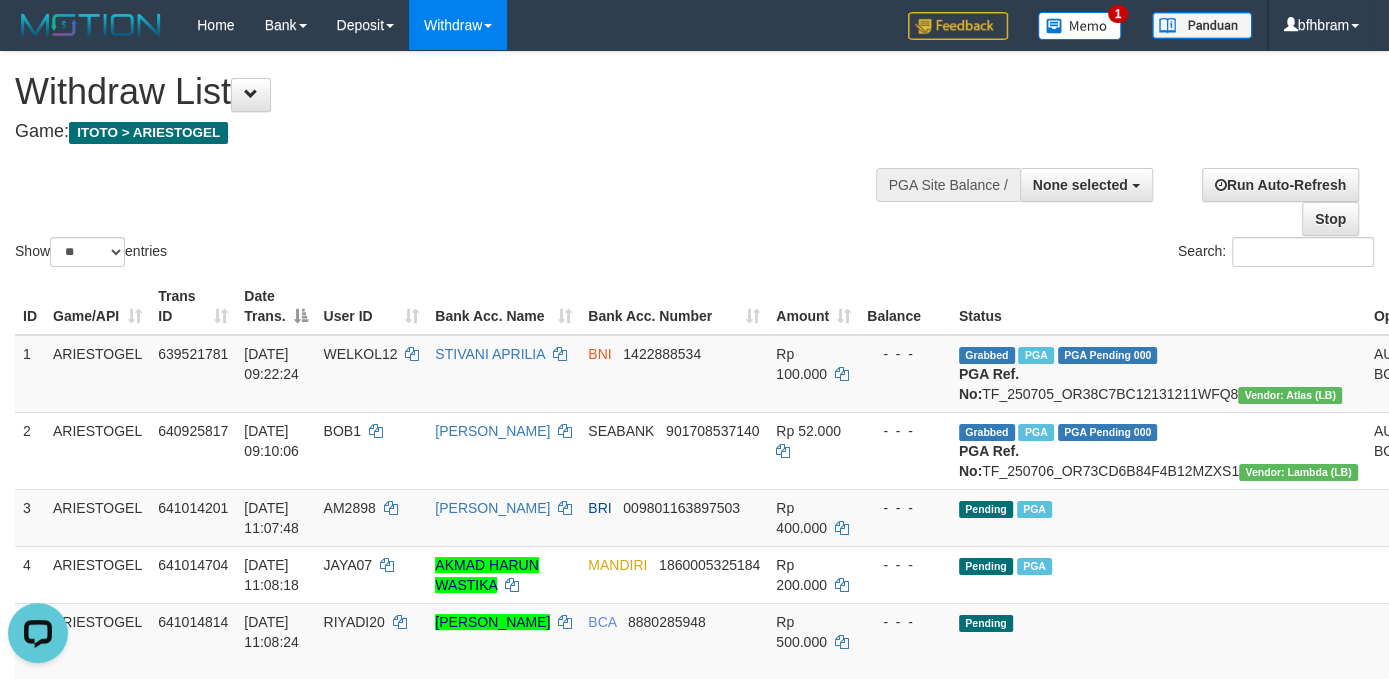 click on "Show  ** ** ** ***  entries Search:" at bounding box center (694, 161) 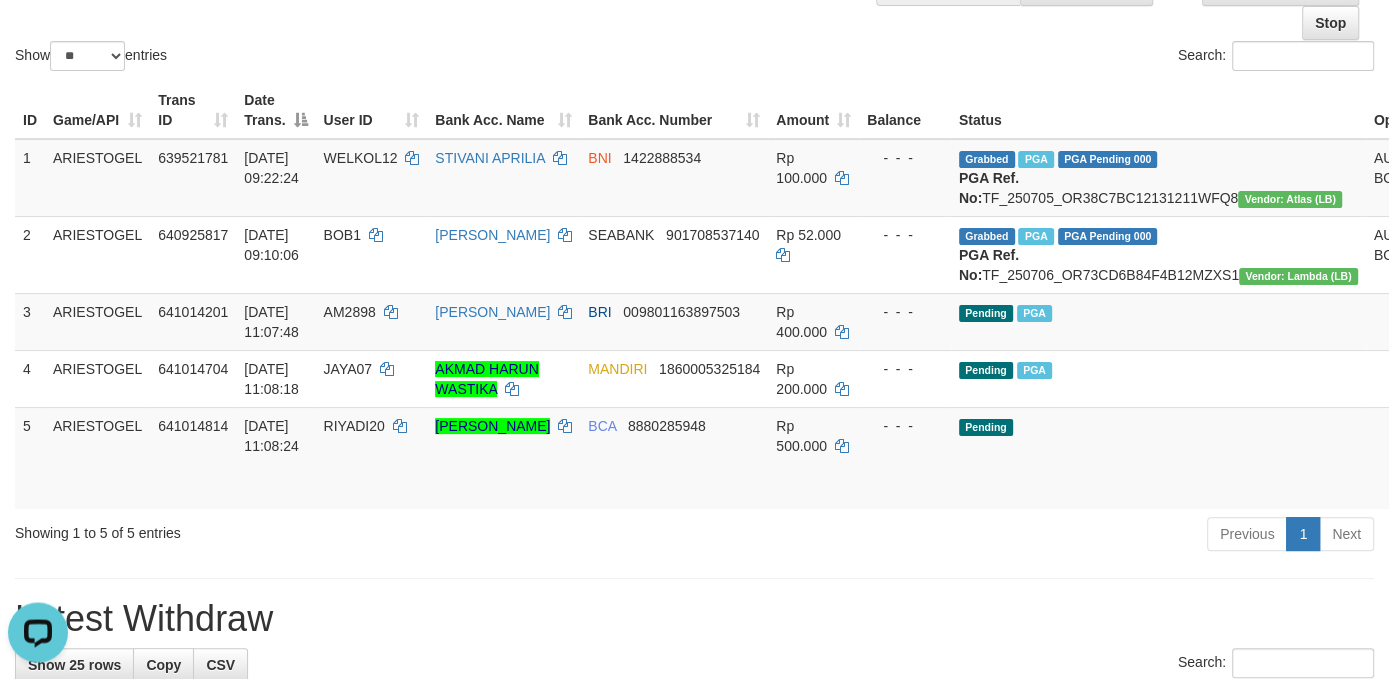 scroll, scrollTop: 350, scrollLeft: 0, axis: vertical 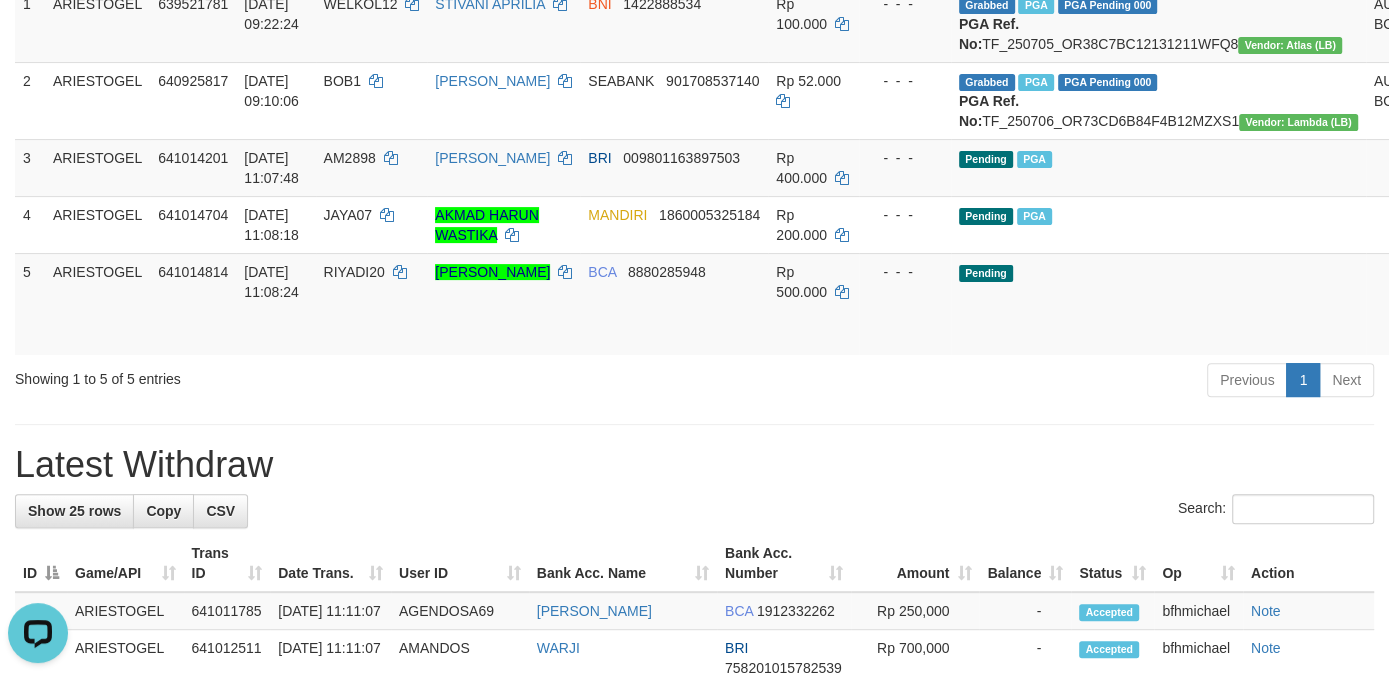 click on "Previous 1 Next" at bounding box center (984, 382) 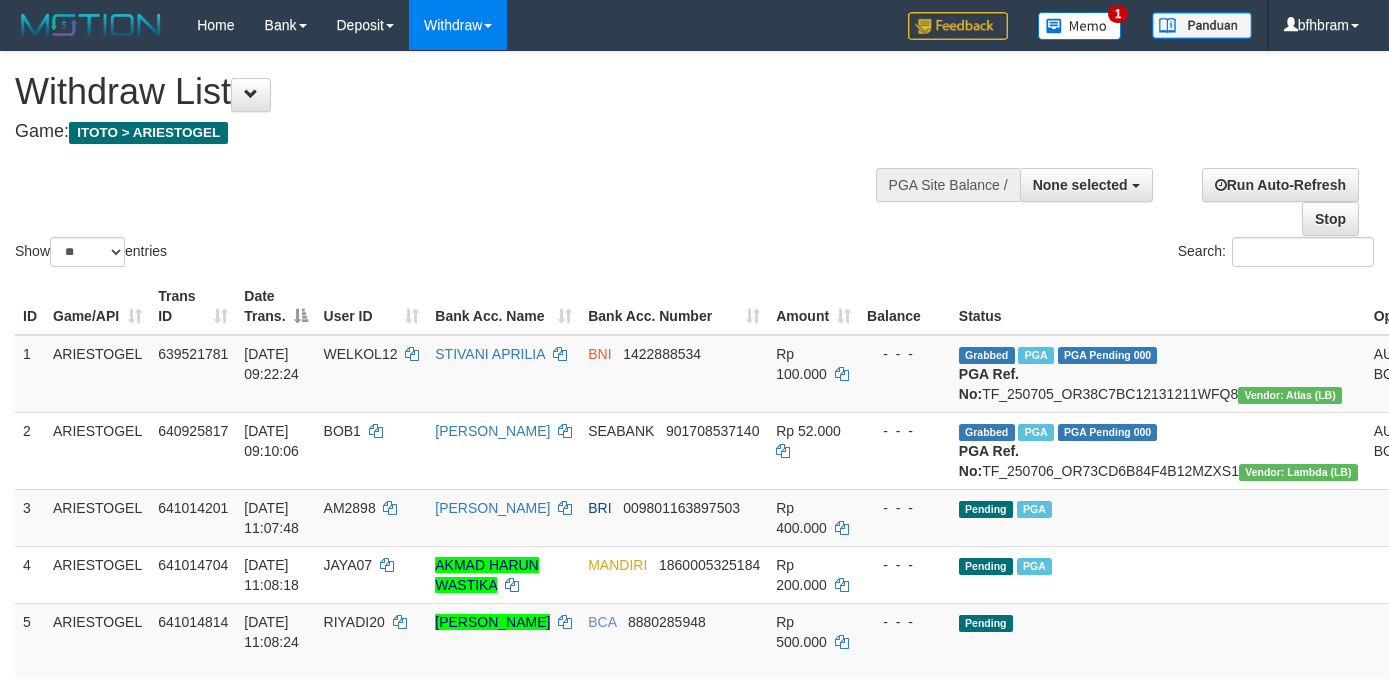 select 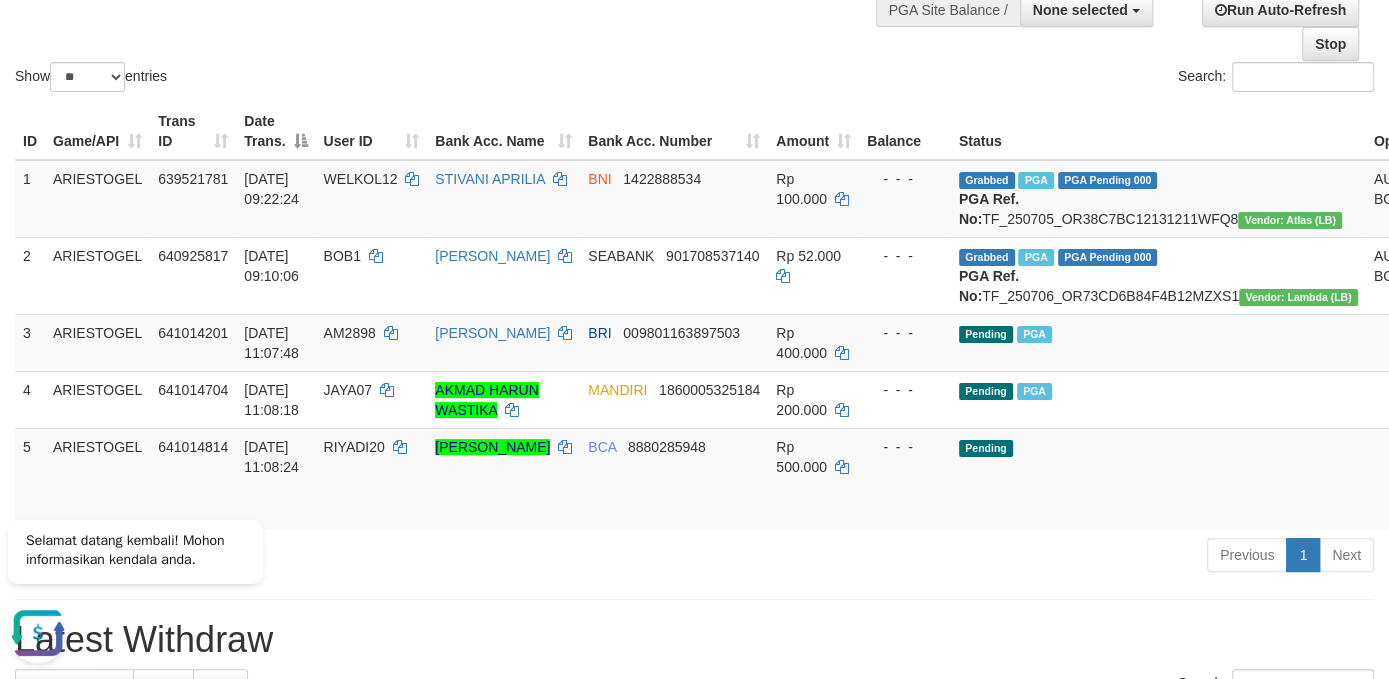 scroll, scrollTop: 0, scrollLeft: 0, axis: both 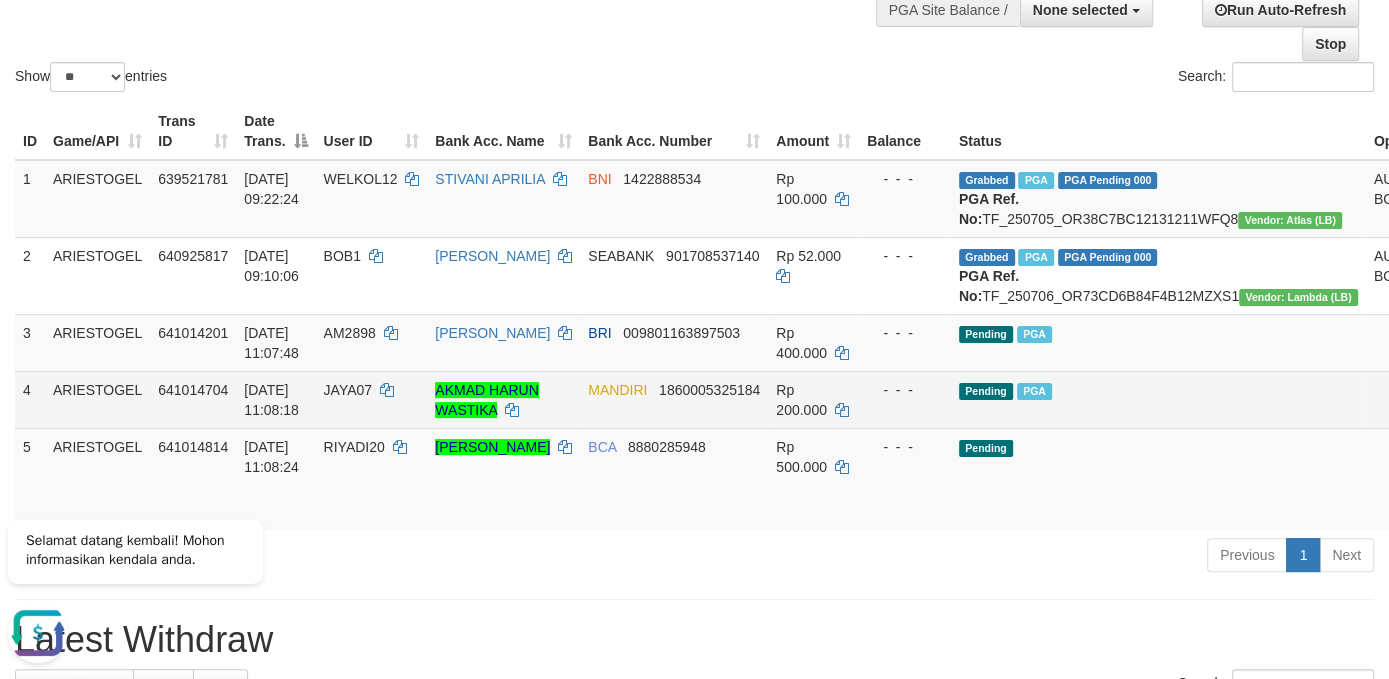 click on "Pending   PGA" at bounding box center (1158, 399) 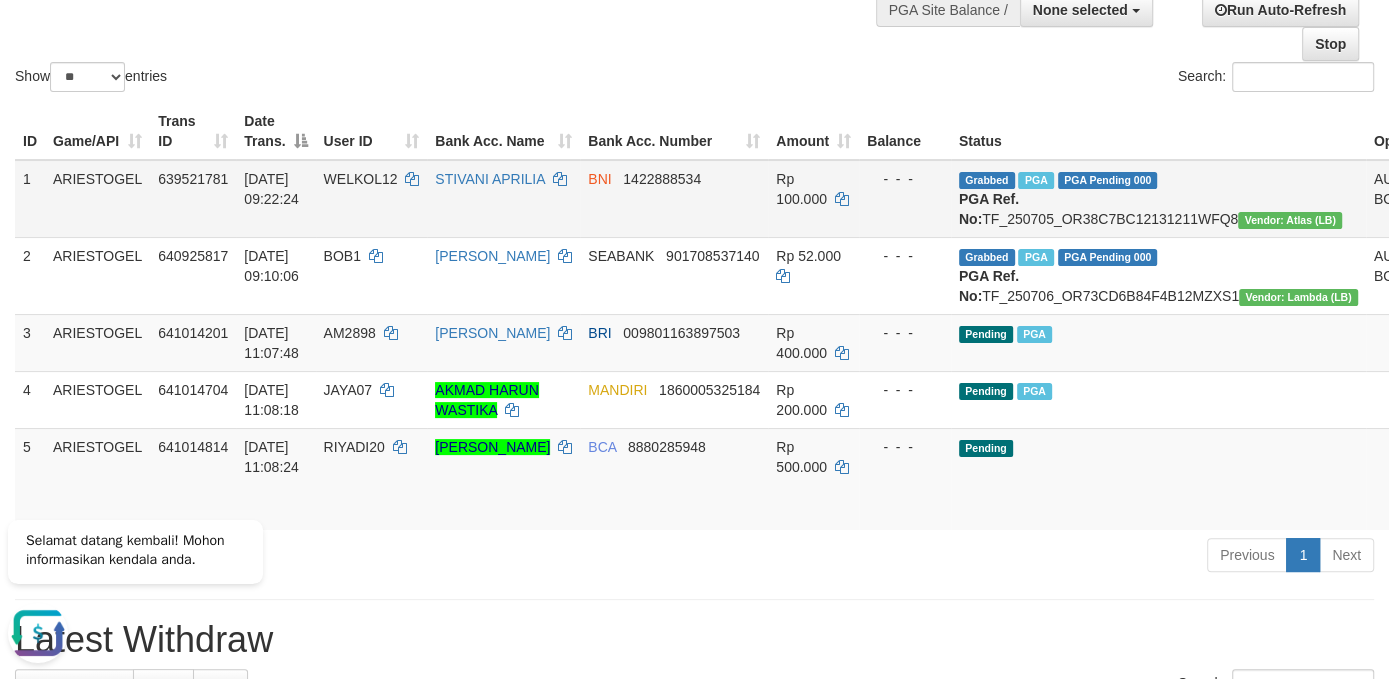 click on "WELKOL12" at bounding box center (361, 179) 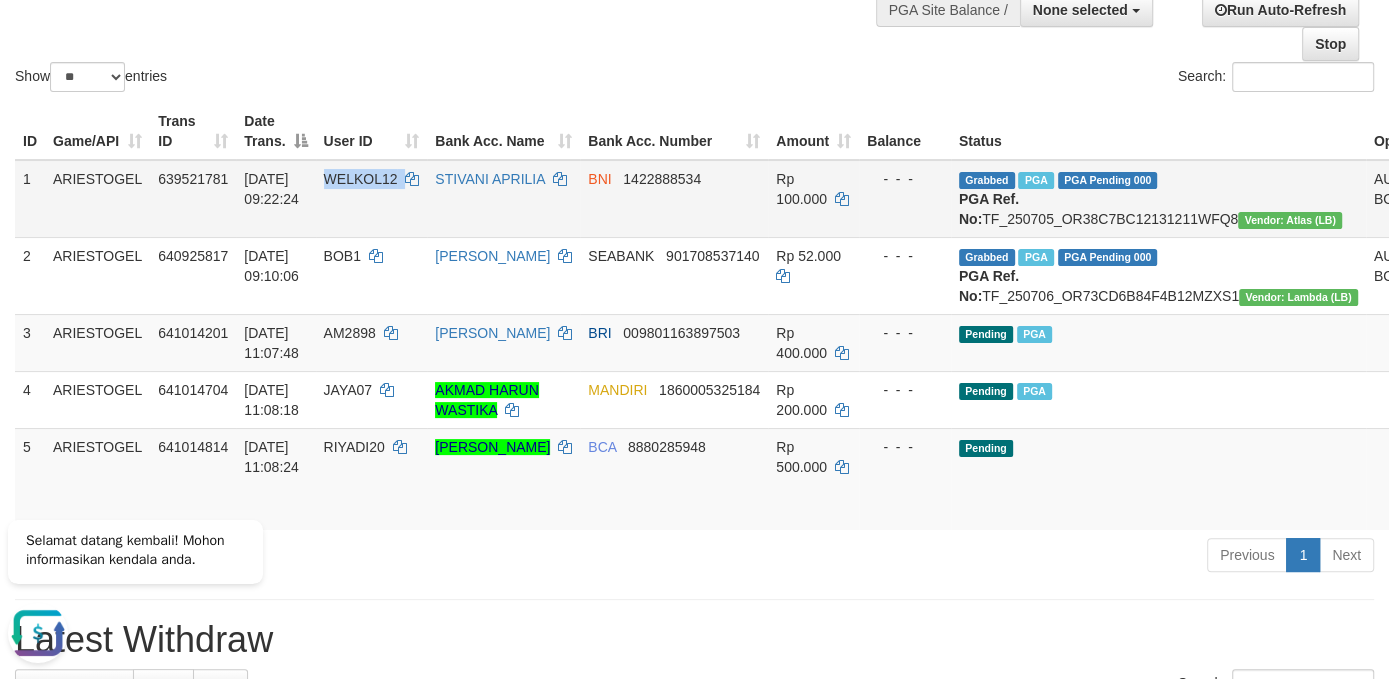click on "WELKOL12" at bounding box center (361, 179) 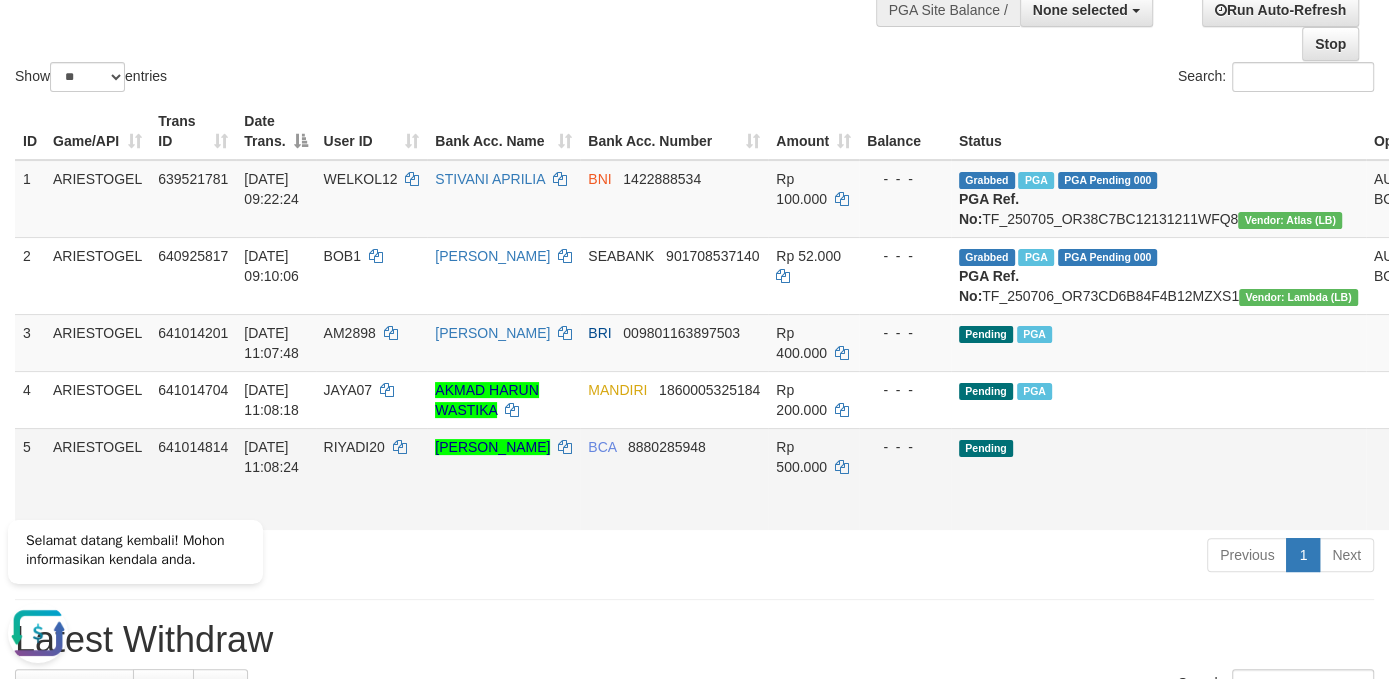 click on "Pending" at bounding box center [1158, 479] 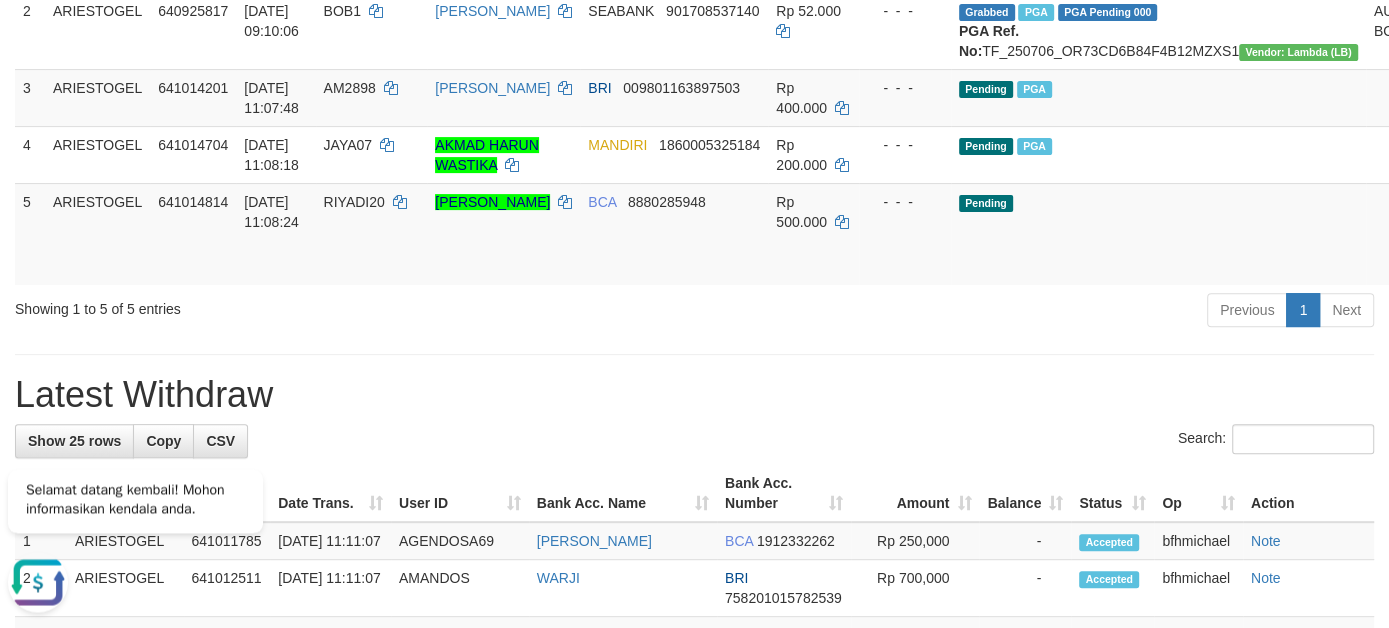 scroll, scrollTop: 350, scrollLeft: 0, axis: vertical 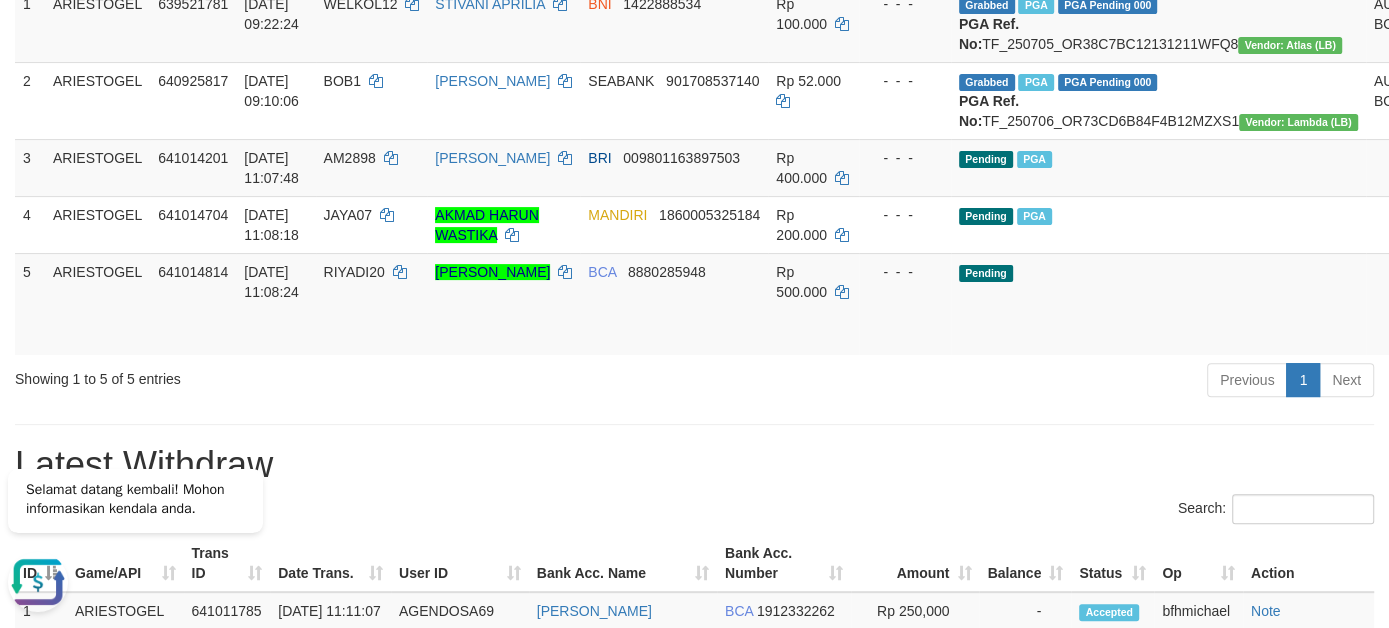 drag, startPoint x: 879, startPoint y: 510, endPoint x: 774, endPoint y: 515, distance: 105.11898 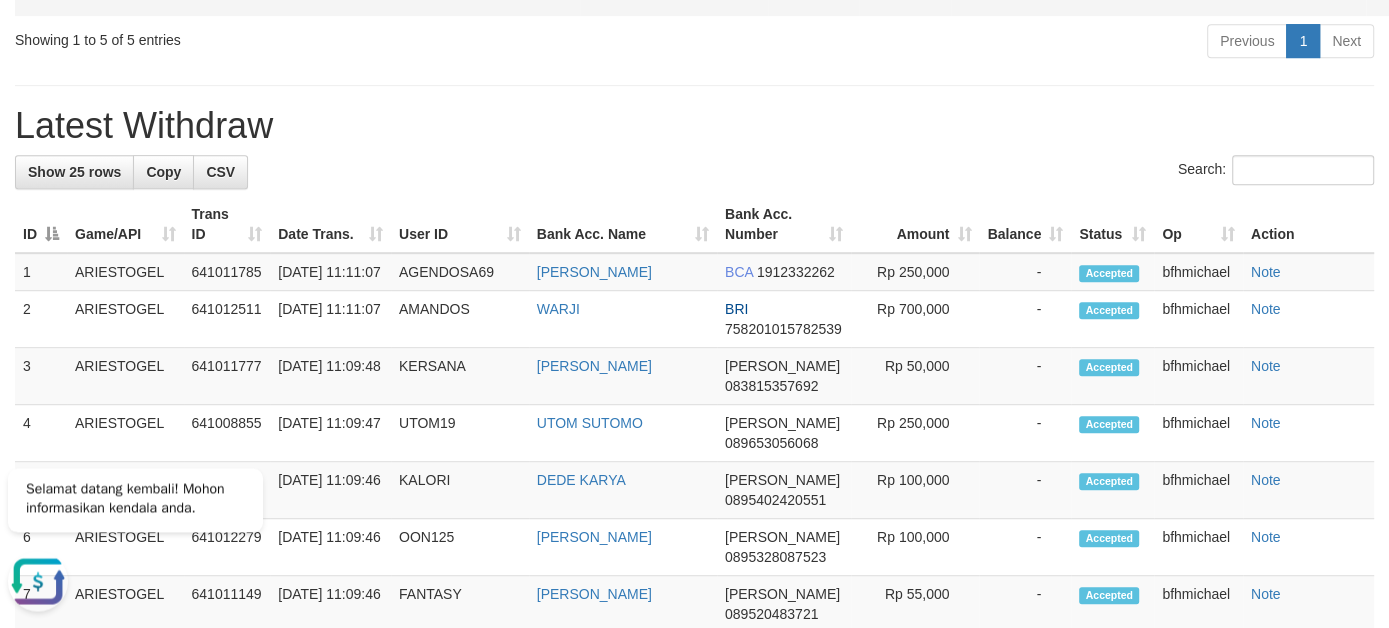scroll, scrollTop: 700, scrollLeft: 0, axis: vertical 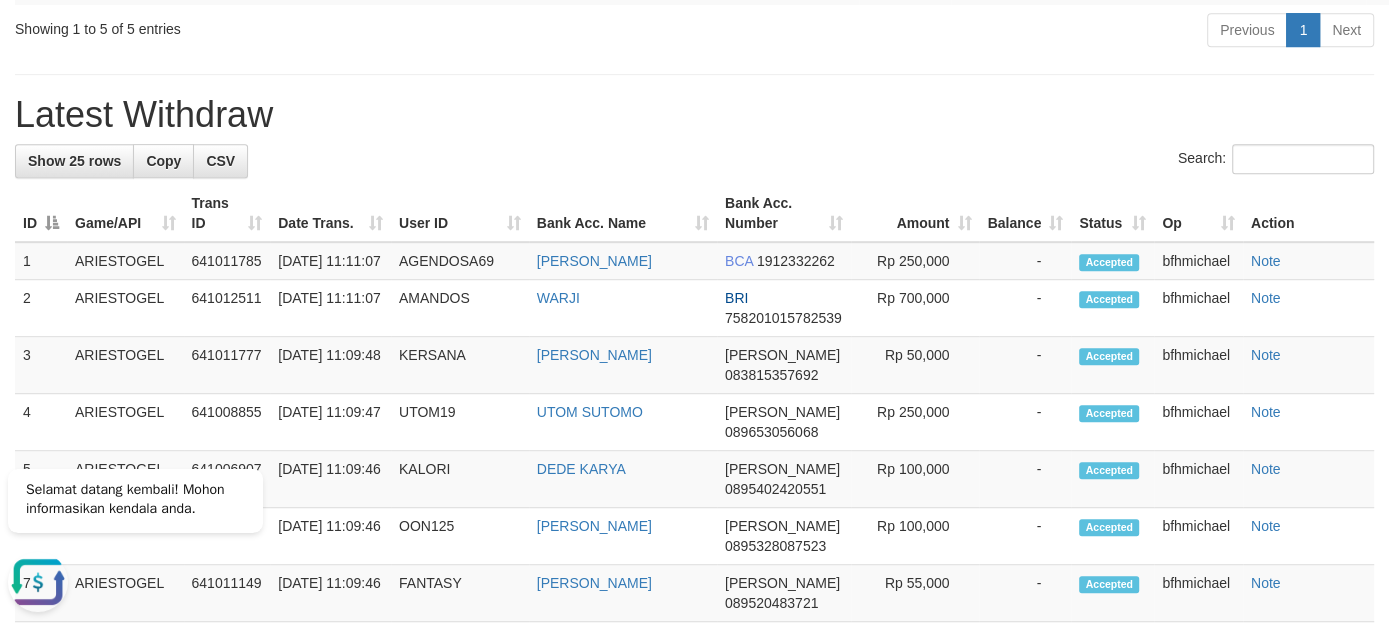 click on "Search:" at bounding box center [694, 161] 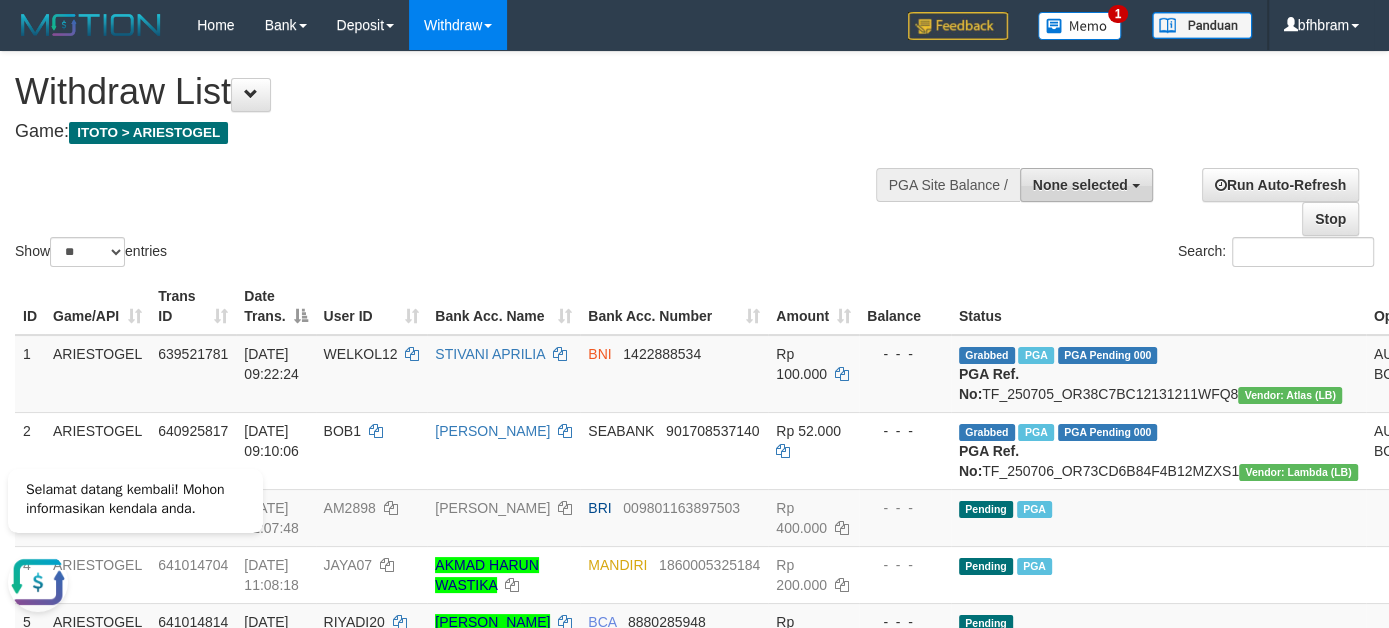 click on "None selected" at bounding box center [1086, 185] 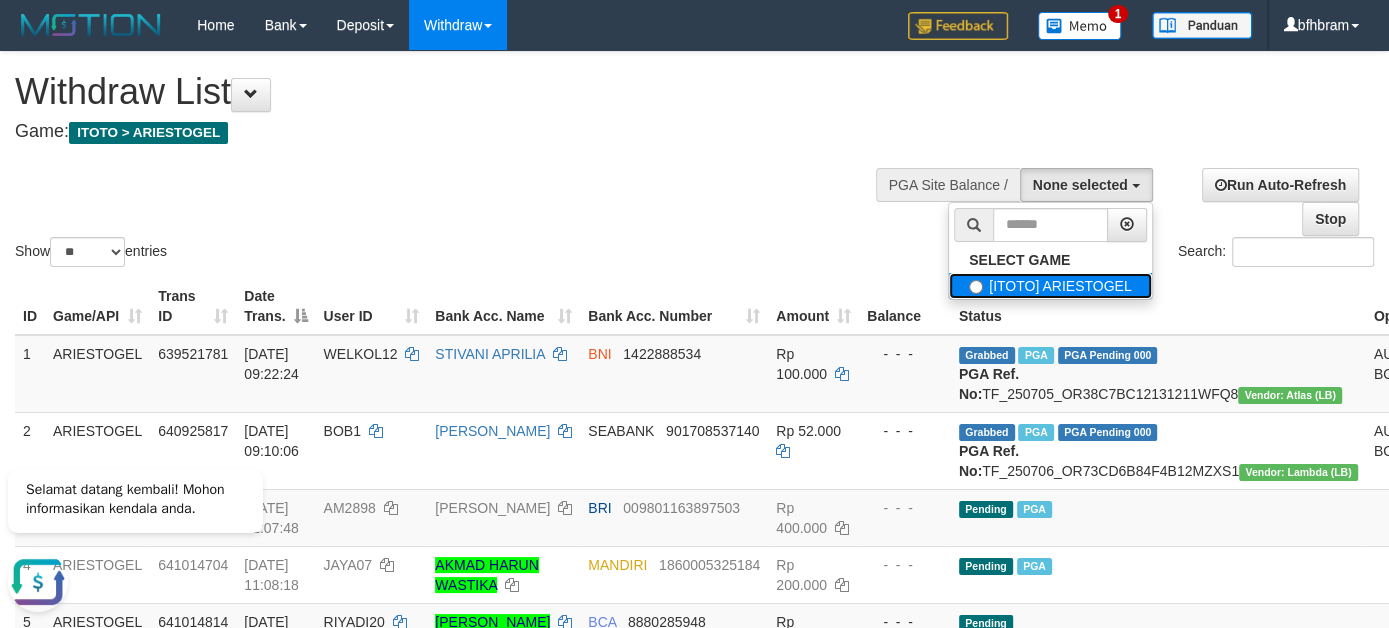 click on "[ITOTO] ARIESTOGEL" at bounding box center [1050, 286] 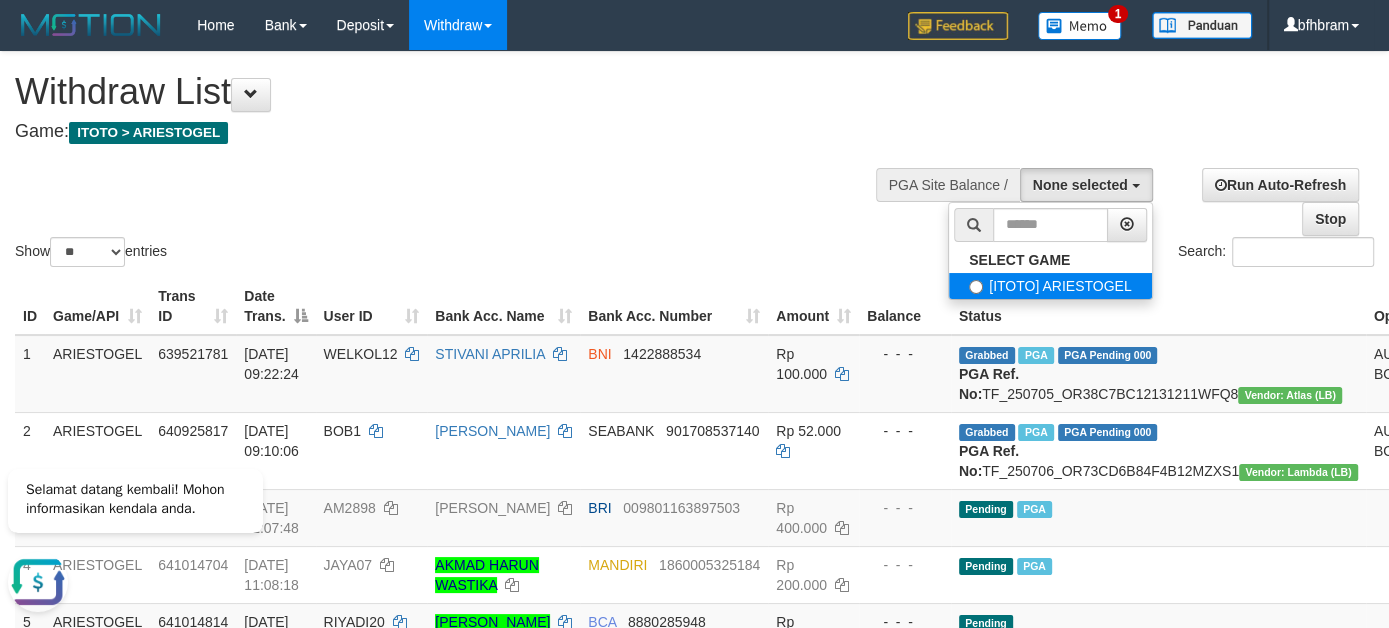 select on "***" 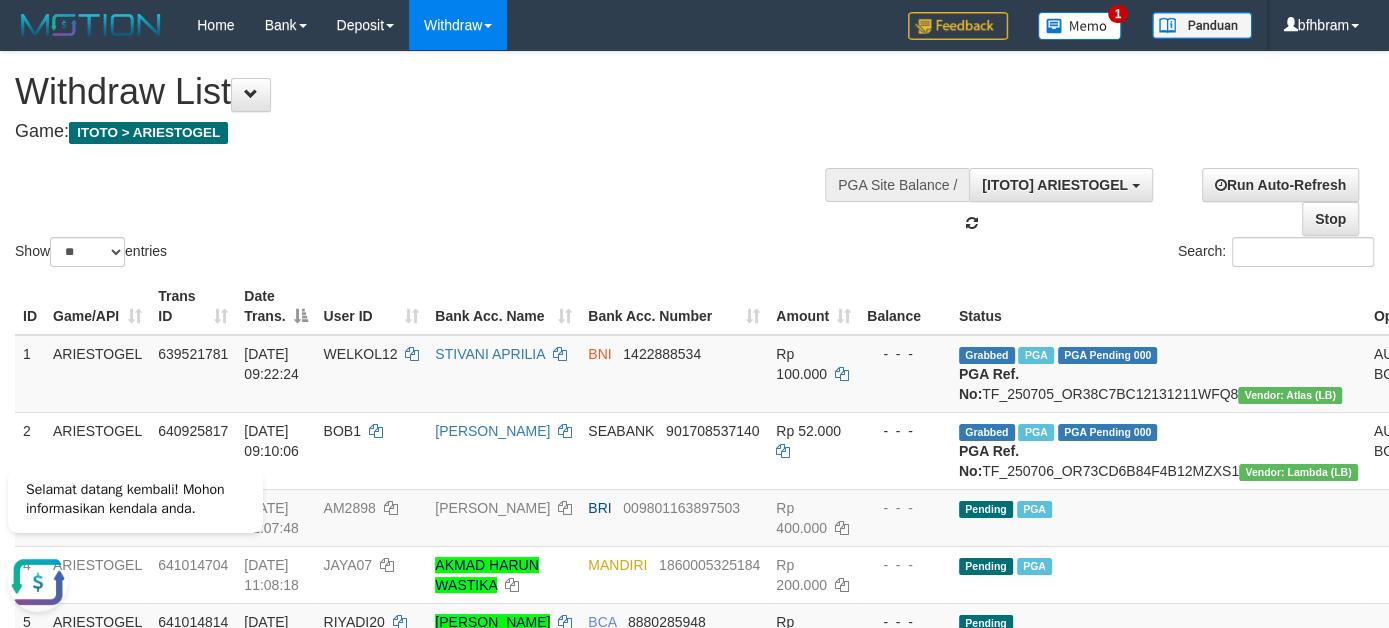 scroll, scrollTop: 16, scrollLeft: 0, axis: vertical 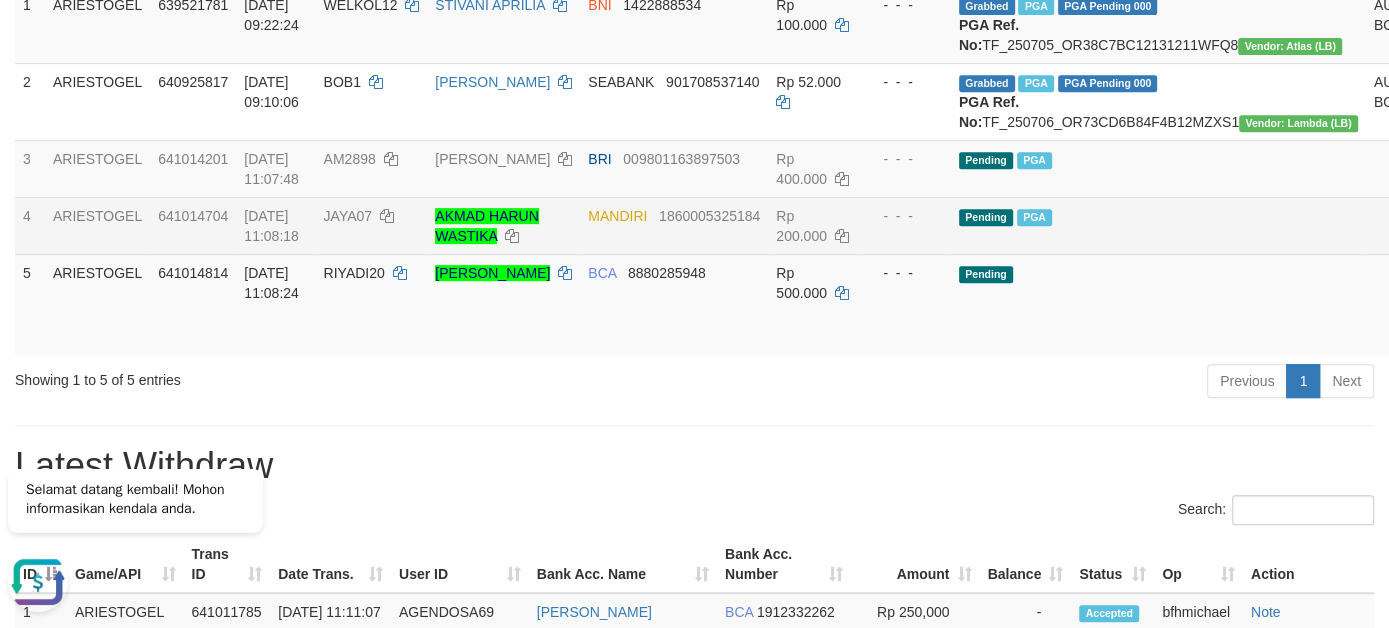 click on "Pending   PGA" at bounding box center [1158, 225] 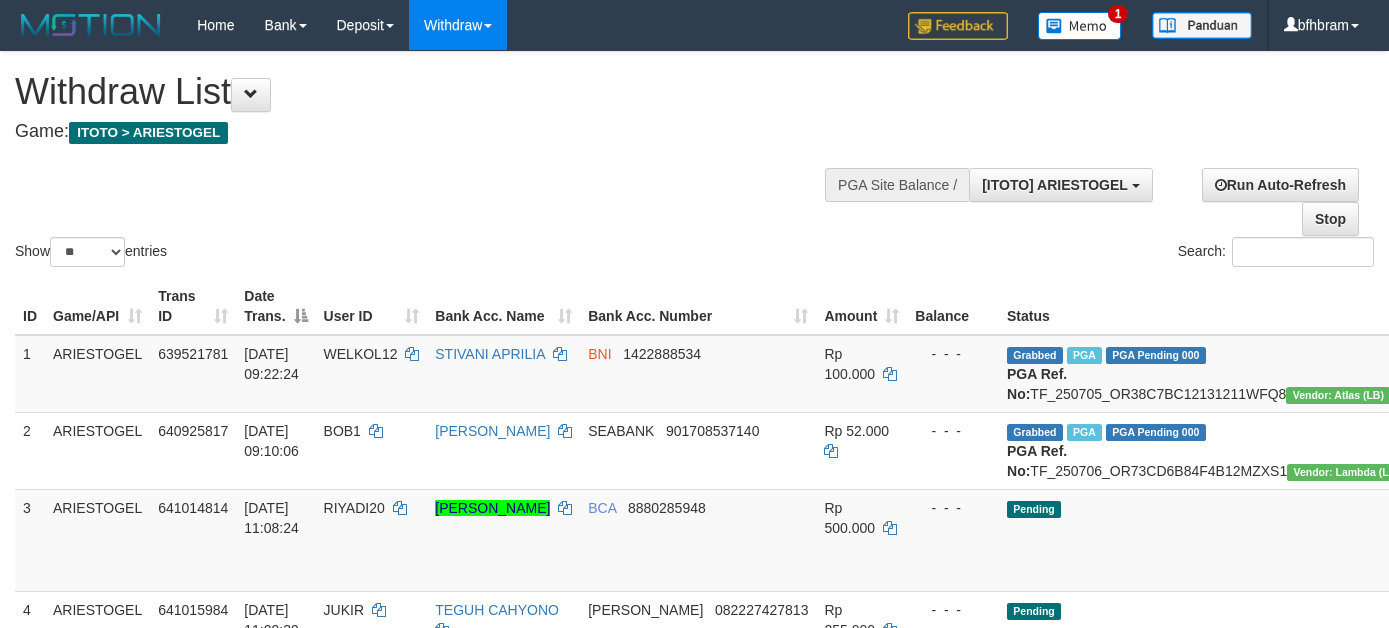 select on "**" 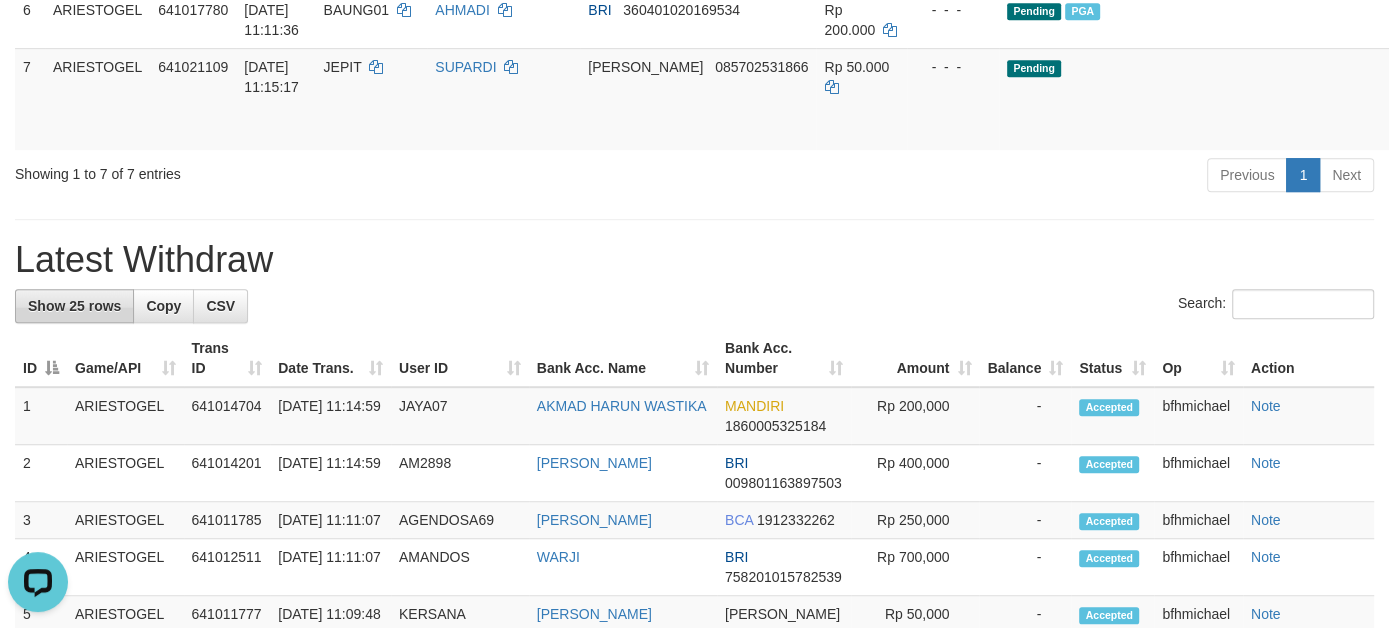 scroll, scrollTop: 0, scrollLeft: 0, axis: both 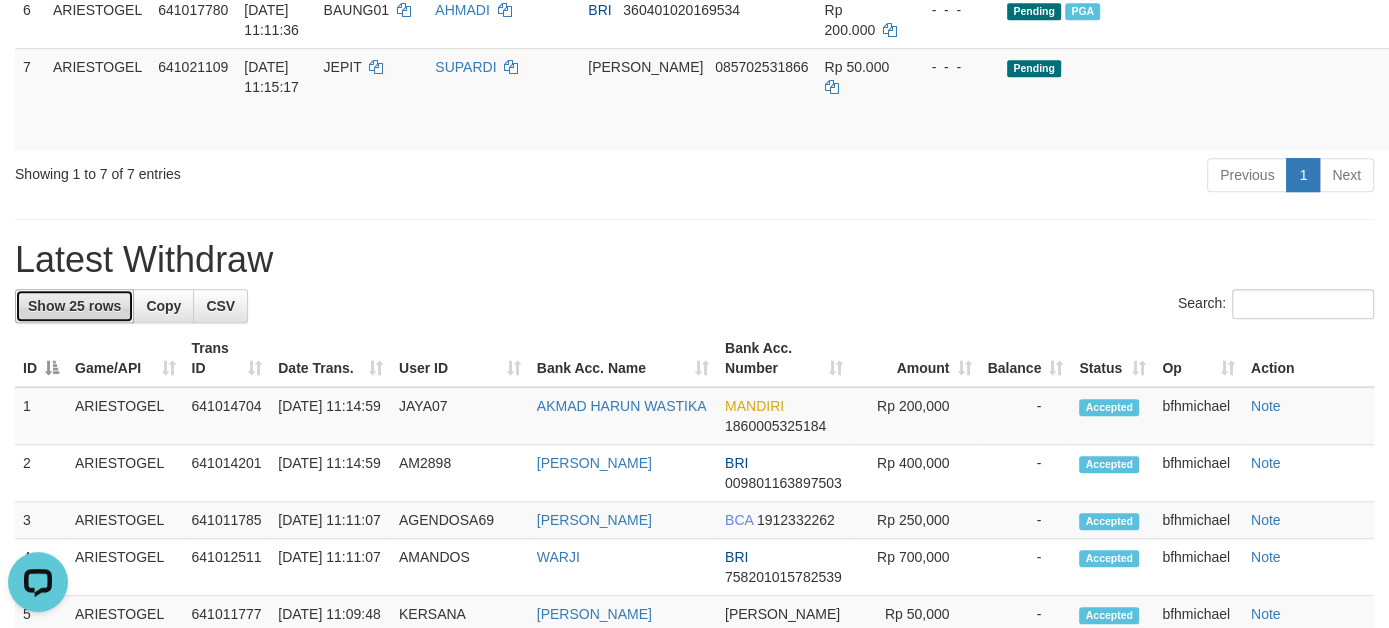 click on "Show 25 rows" at bounding box center (74, 306) 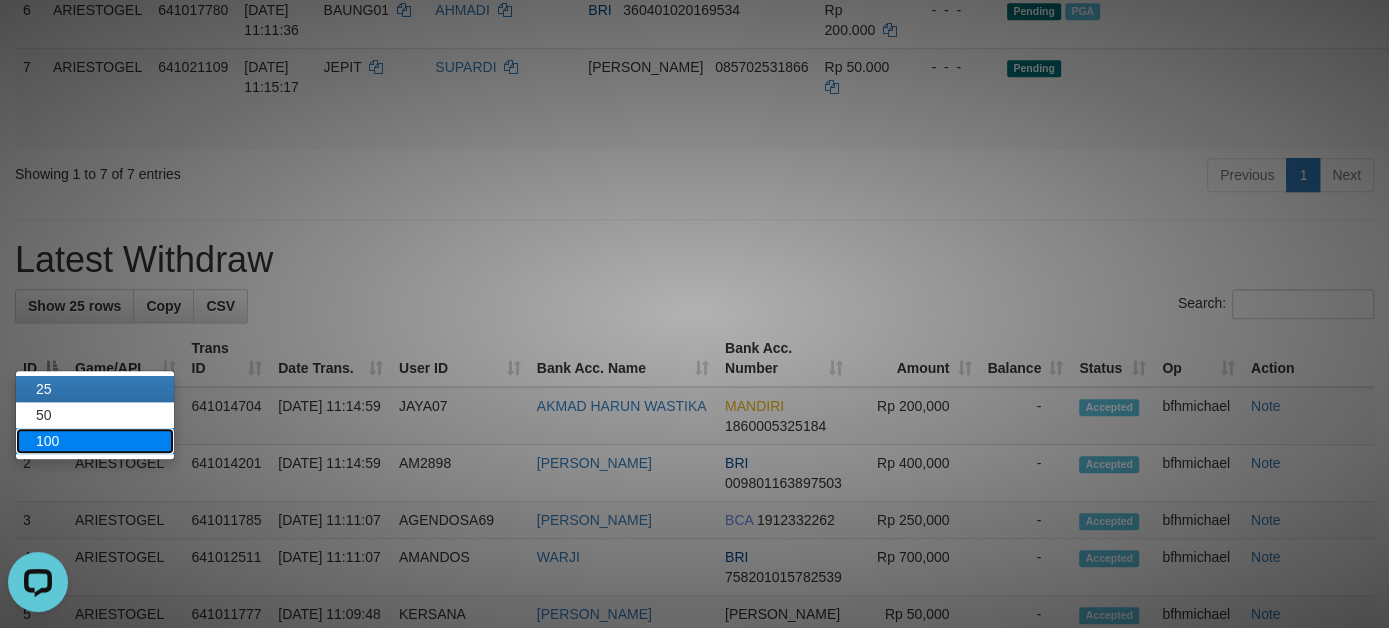 click on "100" at bounding box center [95, 441] 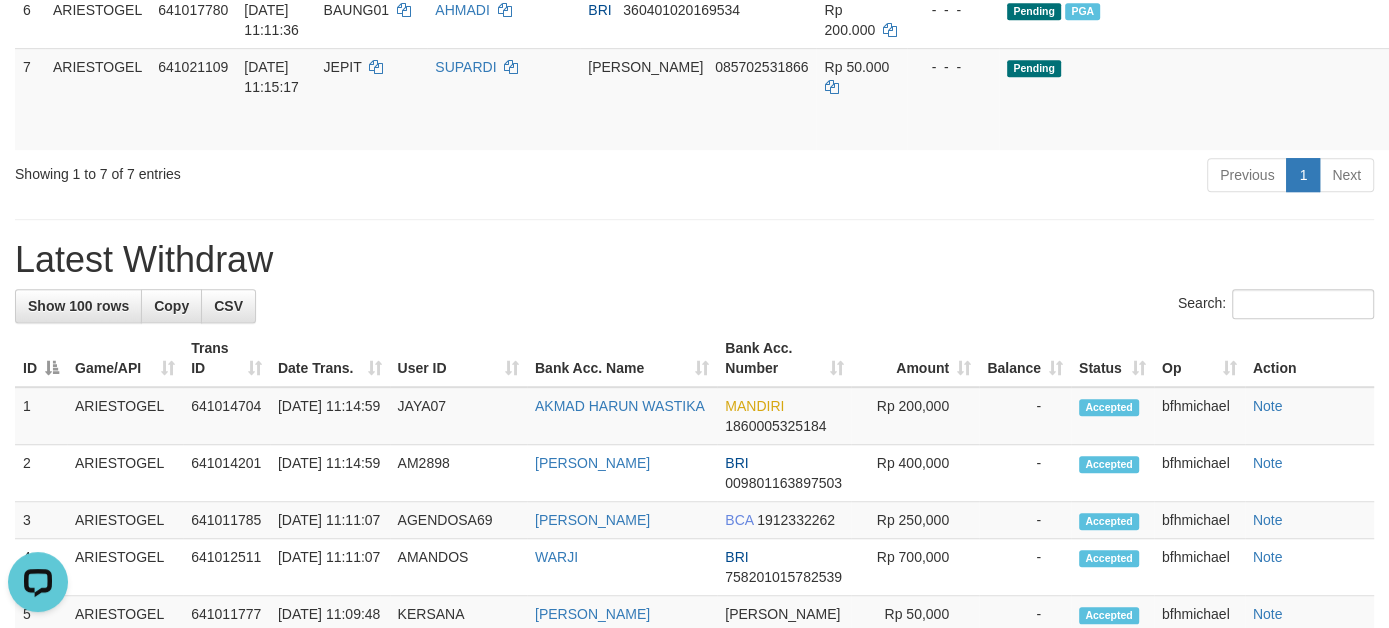 click on "**********" at bounding box center (694, 2494) 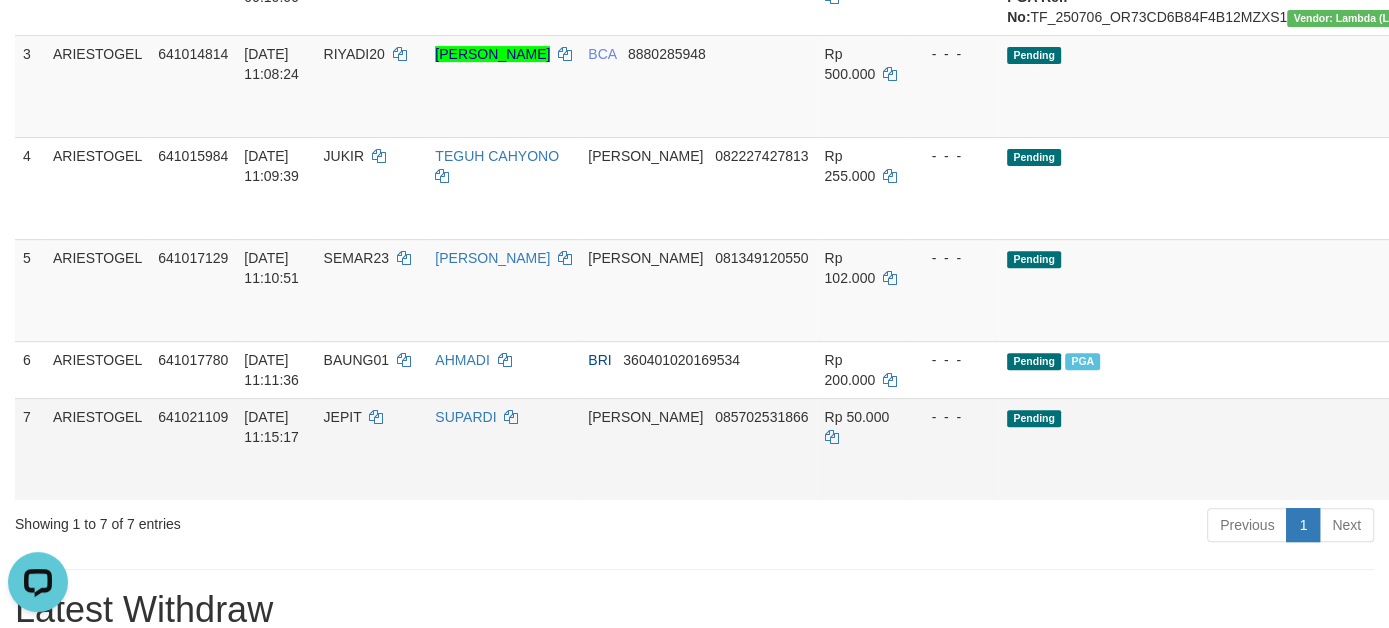 scroll, scrollTop: 0, scrollLeft: 0, axis: both 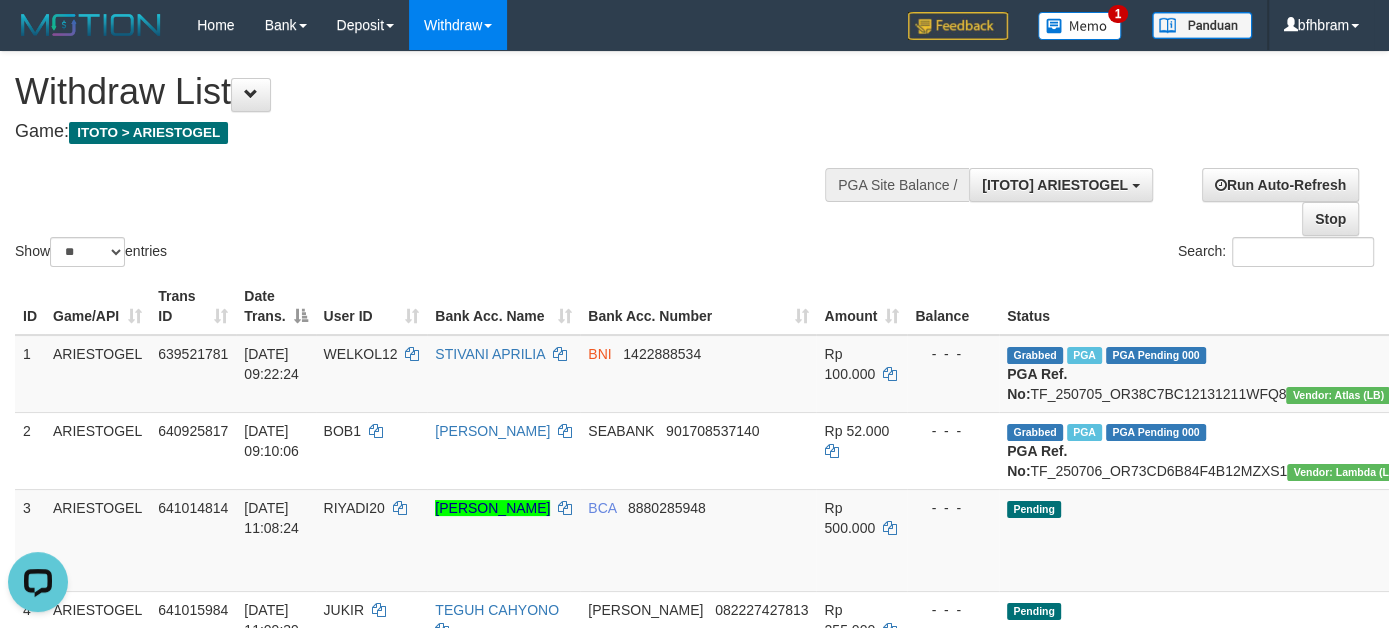 click on "Search:" at bounding box center (1042, 254) 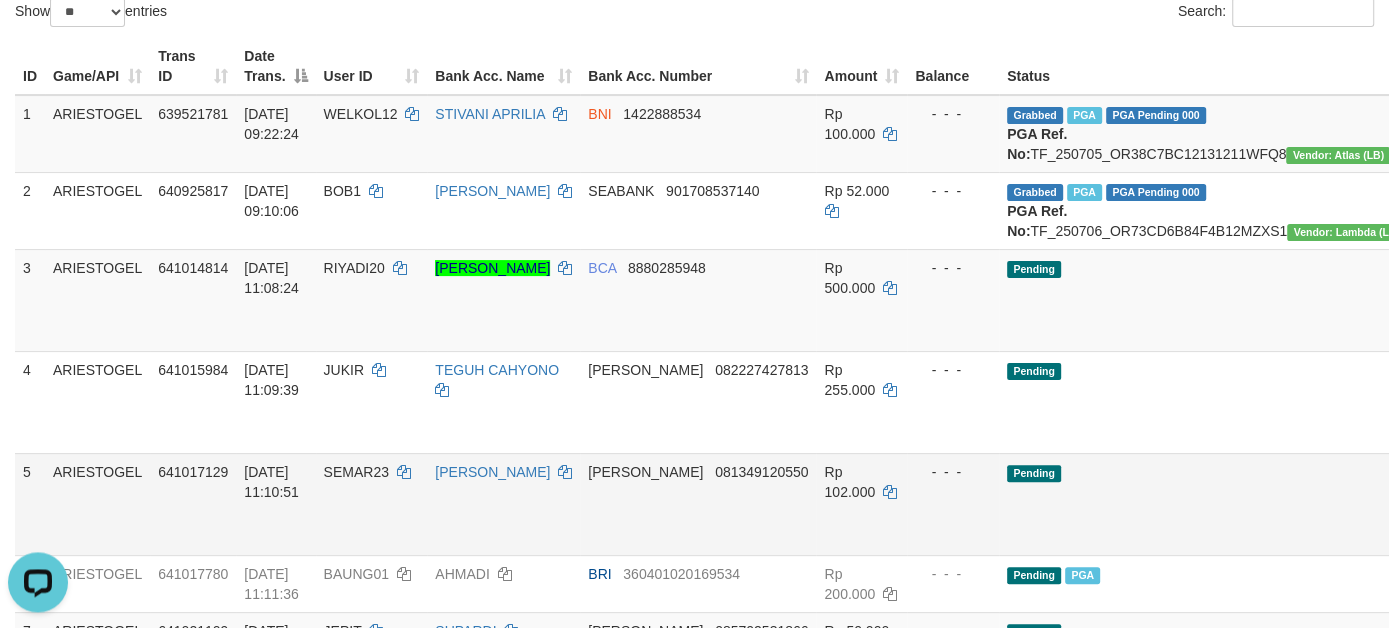 scroll, scrollTop: 350, scrollLeft: 0, axis: vertical 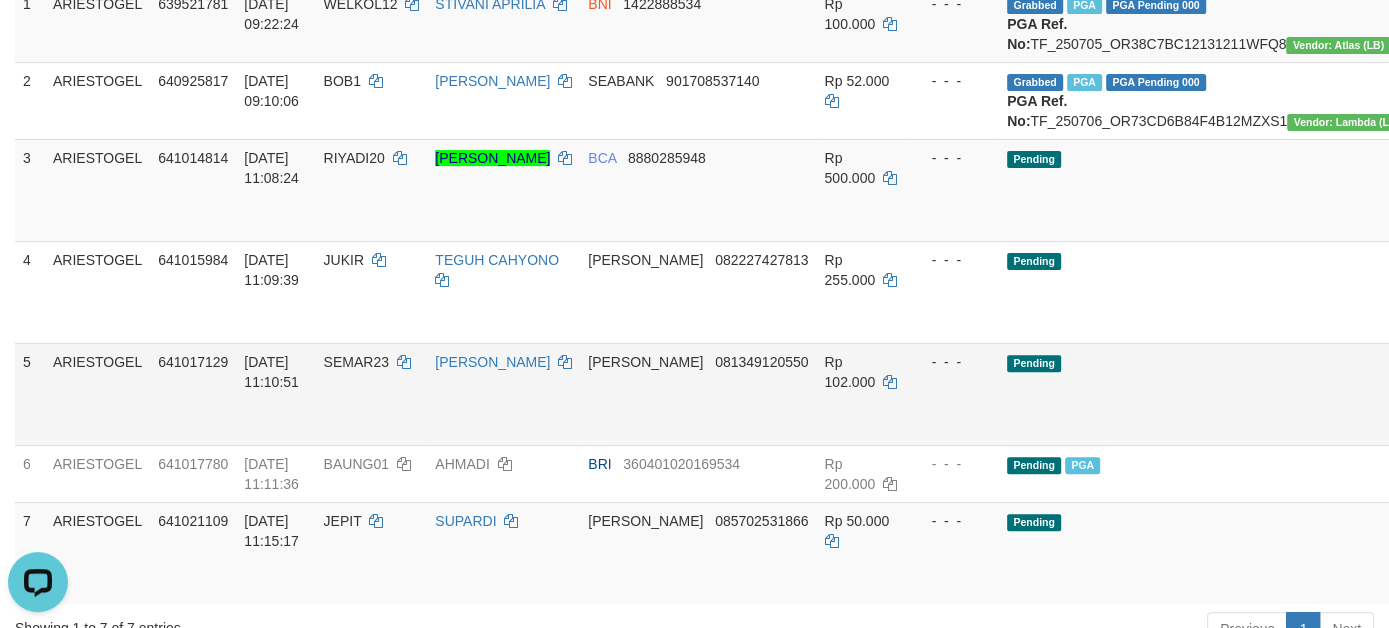 click on "Pending" at bounding box center (1206, 394) 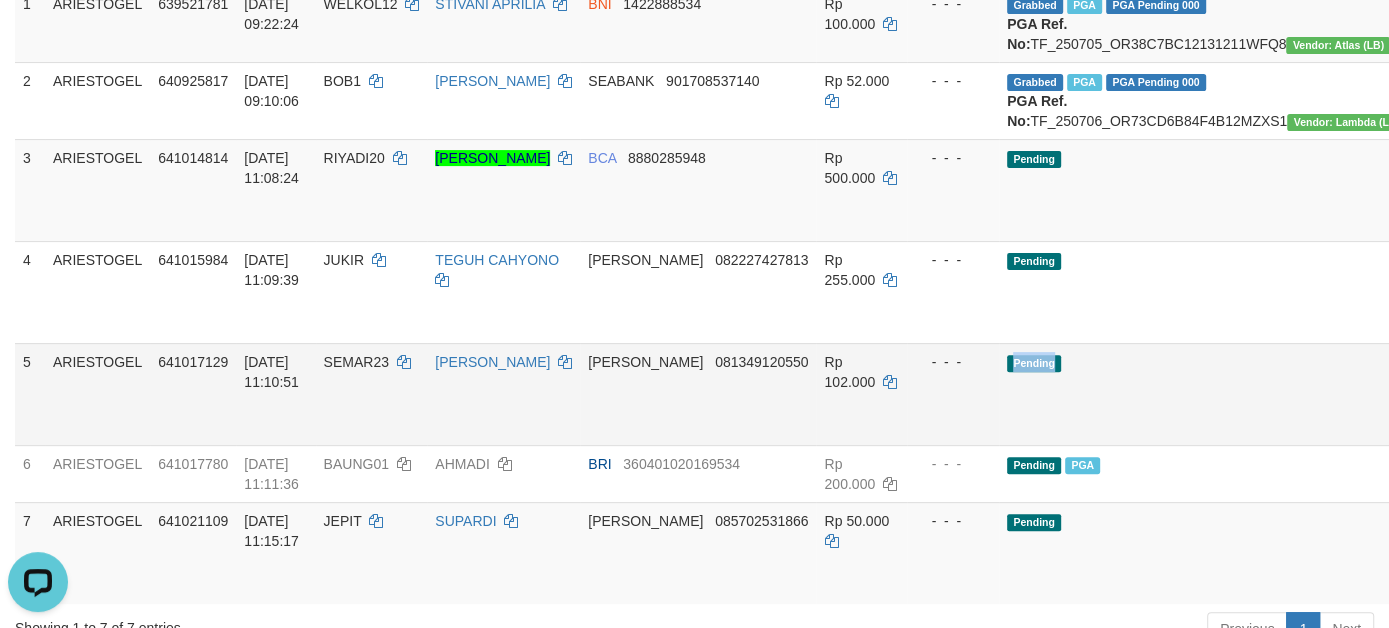 drag, startPoint x: 1143, startPoint y: 388, endPoint x: 1021, endPoint y: 386, distance: 122.016396 